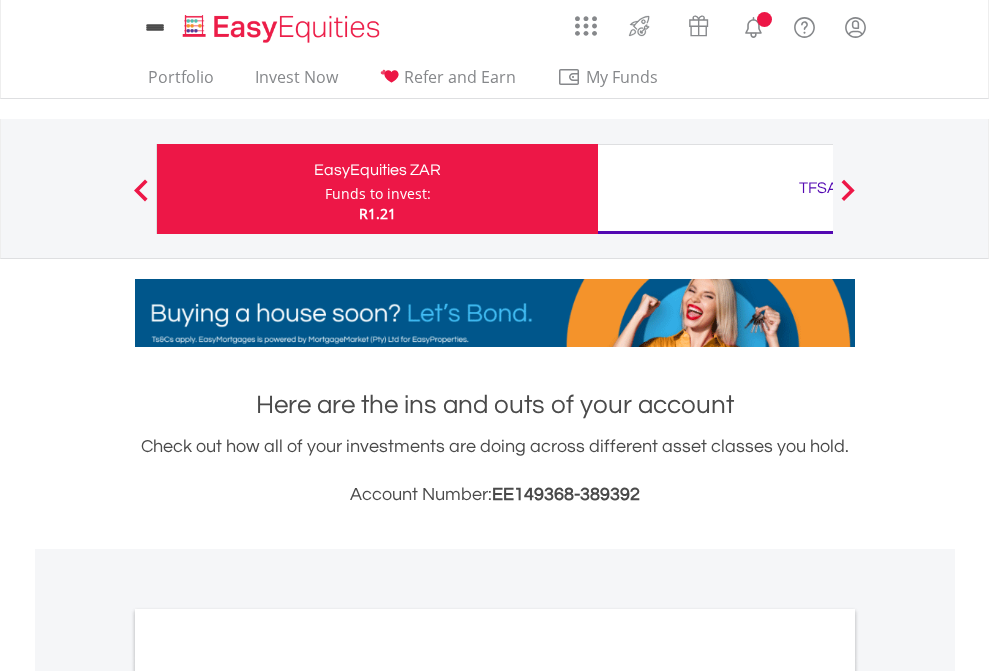 scroll, scrollTop: 0, scrollLeft: 0, axis: both 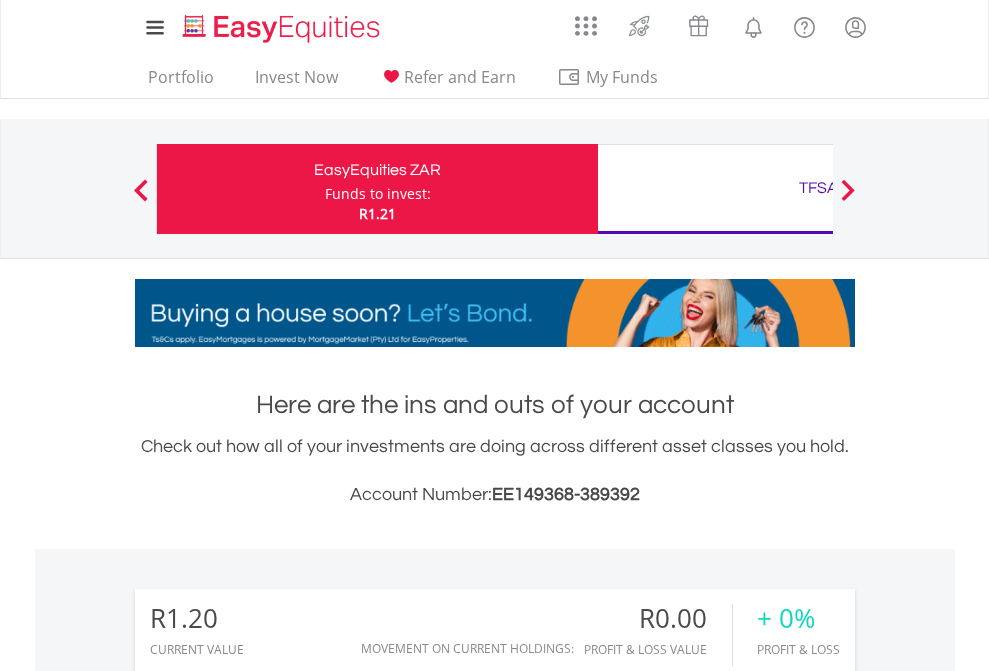 click on "Funds to invest:" at bounding box center [378, 194] 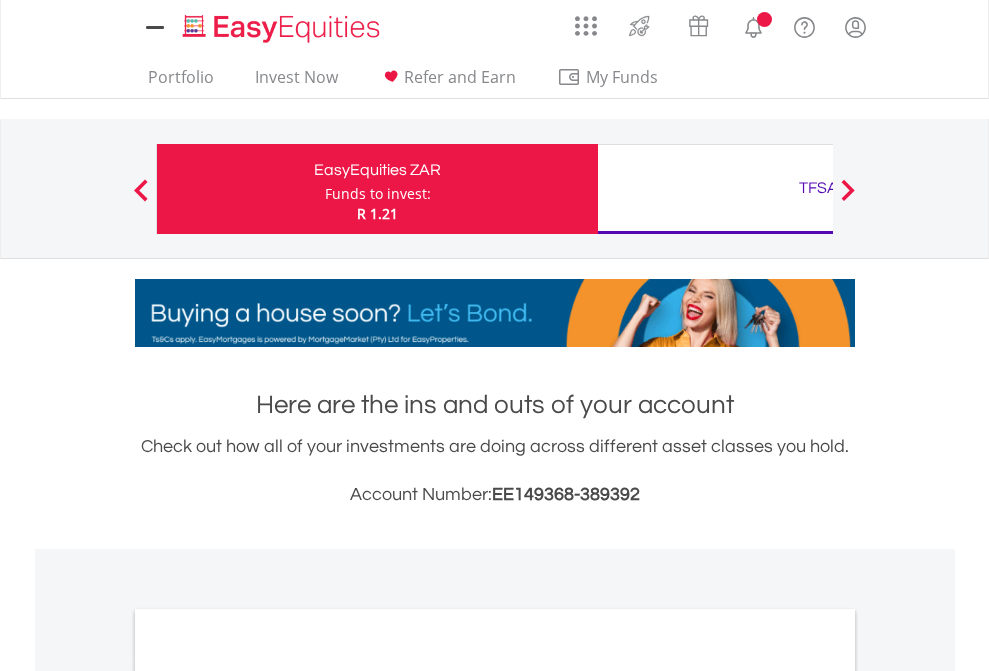 scroll, scrollTop: 0, scrollLeft: 0, axis: both 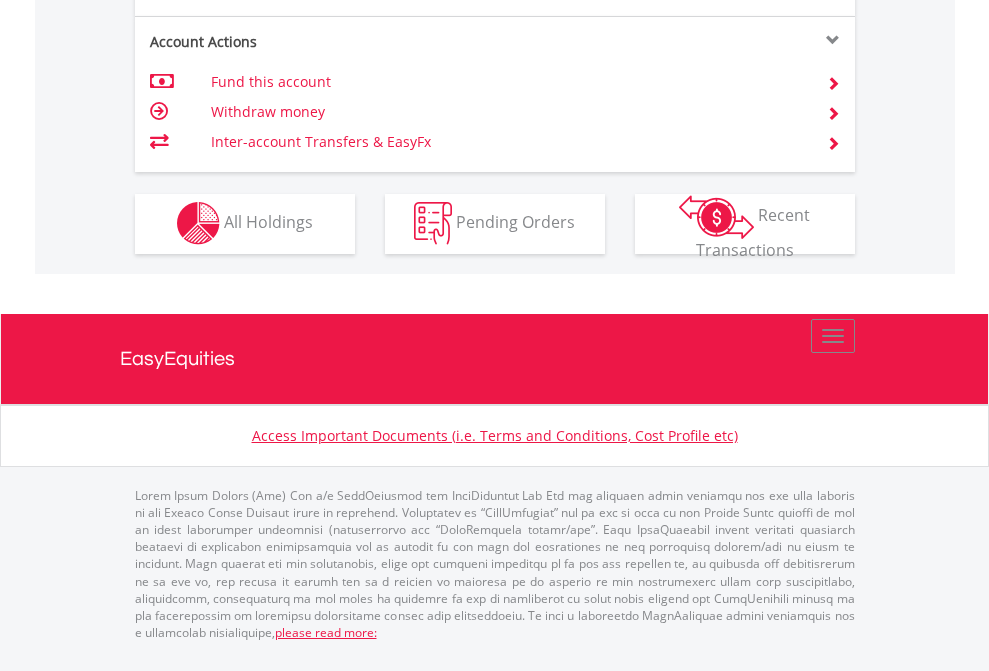 click on "Investment types" at bounding box center [706, -353] 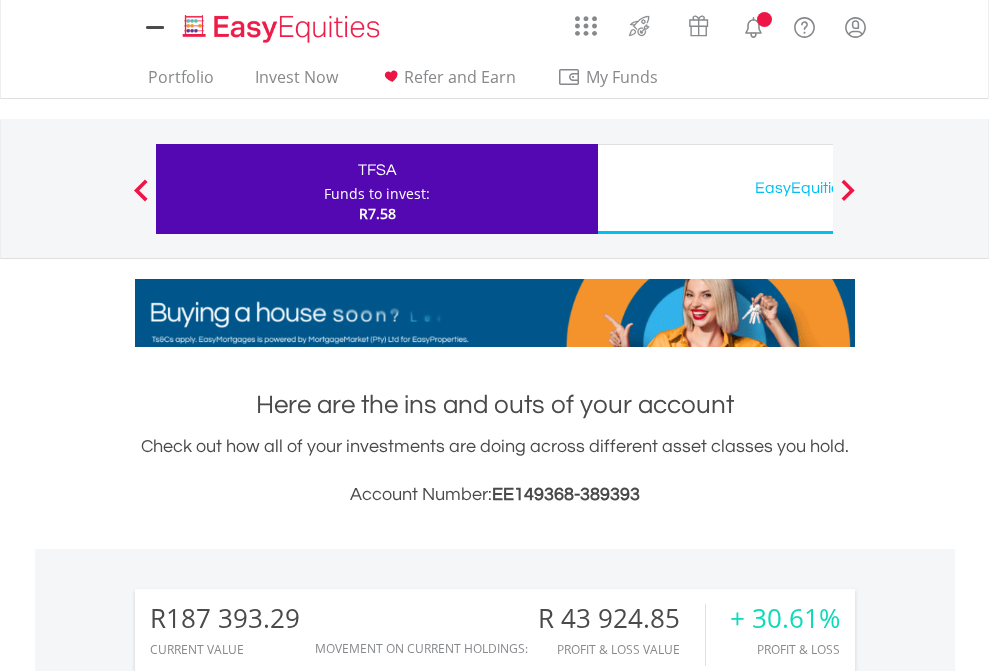 scroll, scrollTop: 0, scrollLeft: 0, axis: both 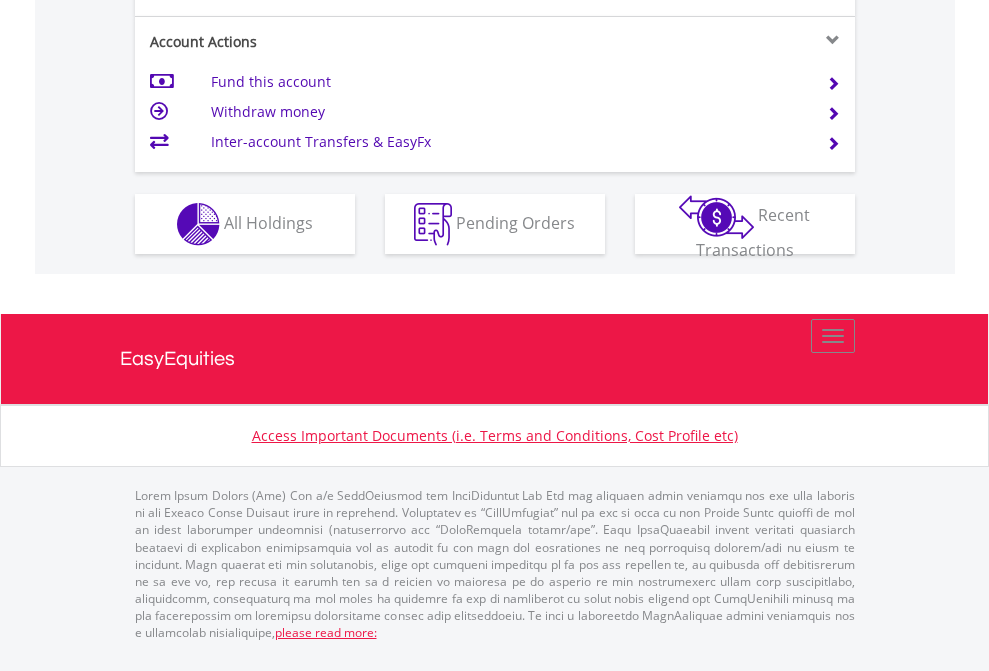 click on "Investment types" at bounding box center (706, -337) 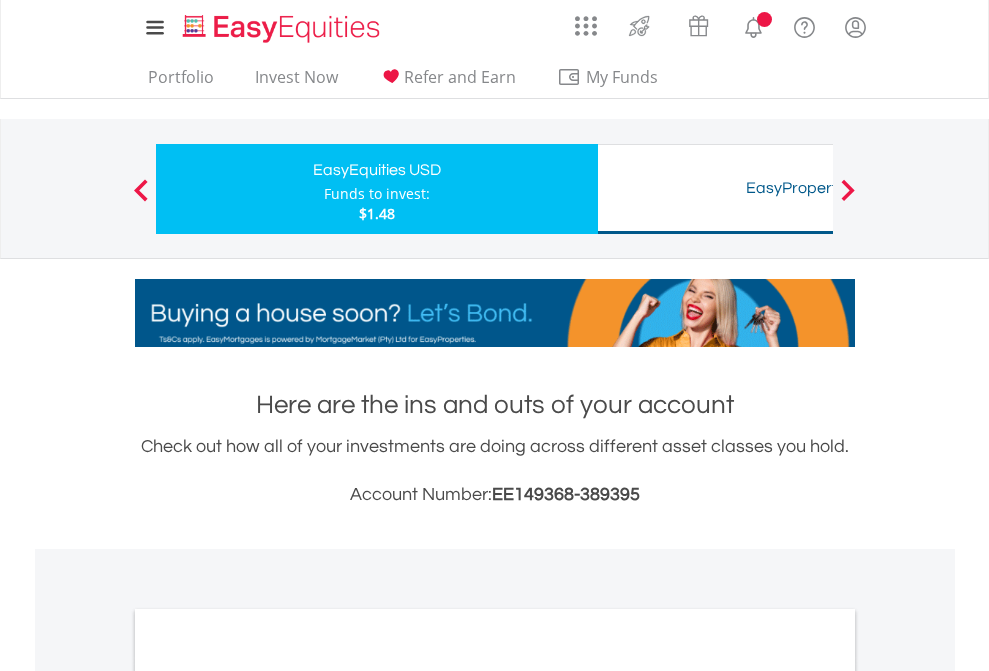 scroll, scrollTop: 0, scrollLeft: 0, axis: both 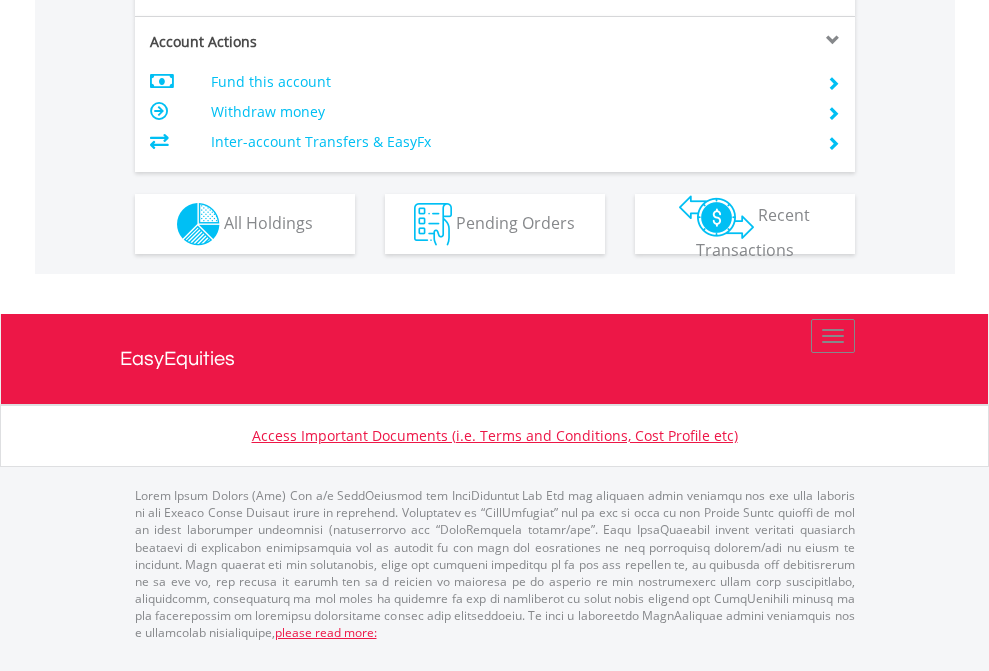 click on "Investment types" at bounding box center [706, -337] 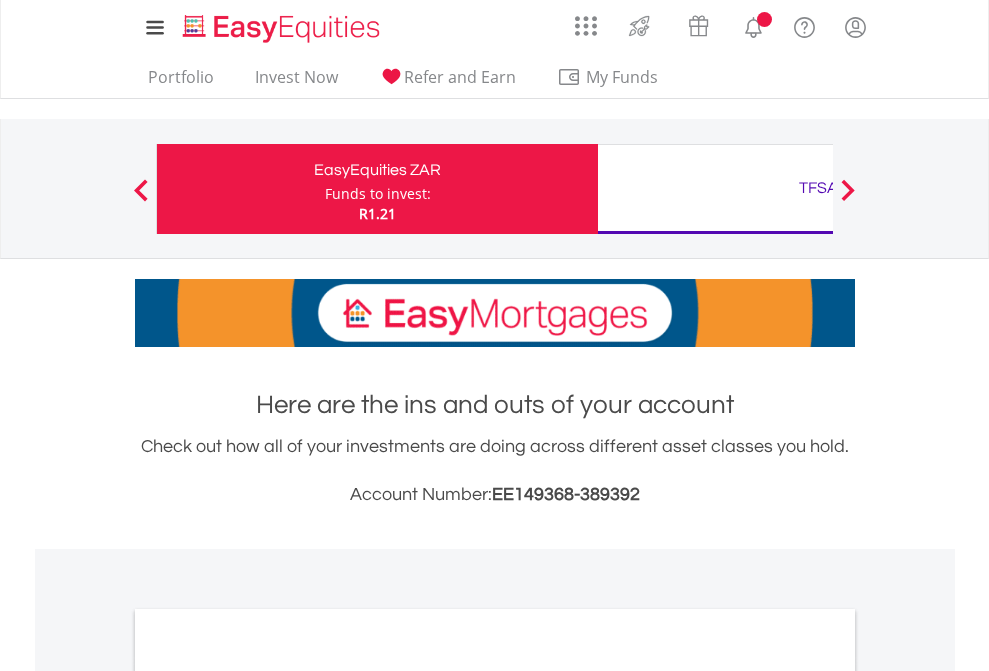 scroll, scrollTop: 1202, scrollLeft: 0, axis: vertical 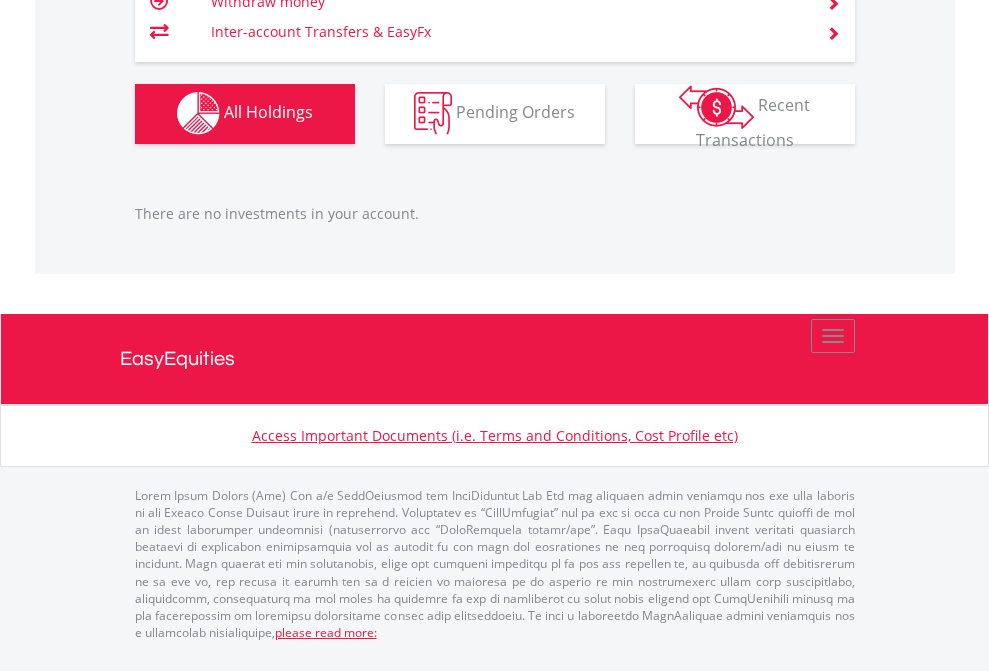 click on "TFSA" at bounding box center [818, -1142] 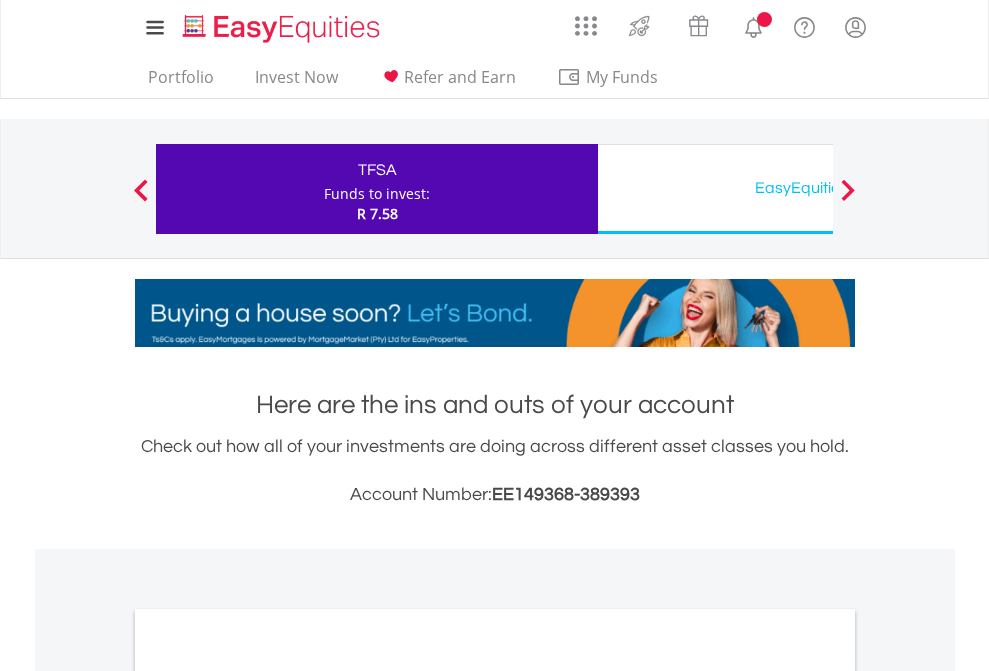 scroll, scrollTop: 1202, scrollLeft: 0, axis: vertical 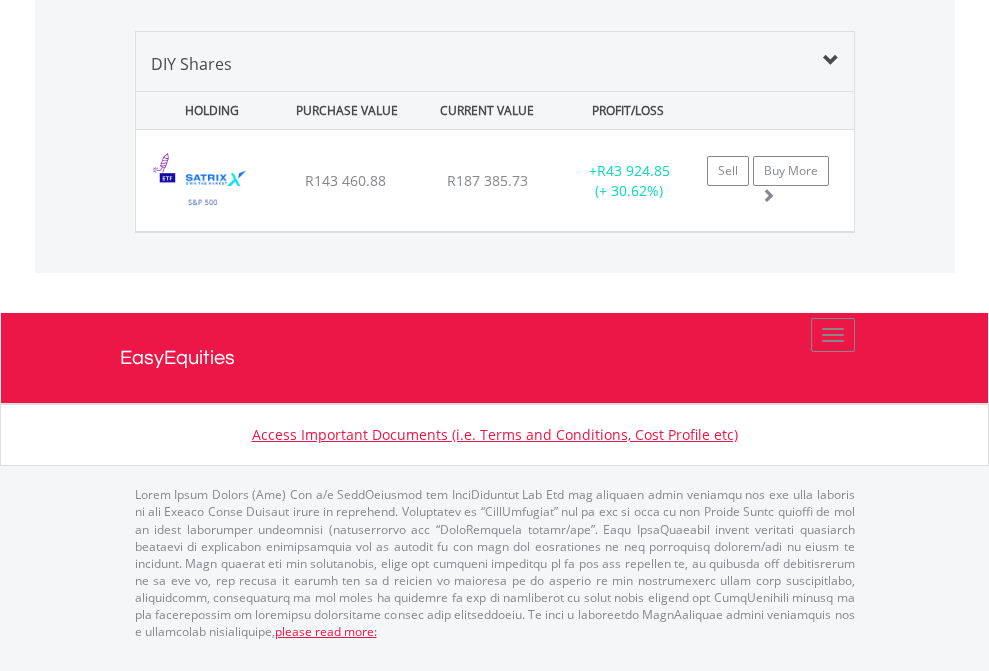 click on "EasyEquities USD" at bounding box center (818, -1419) 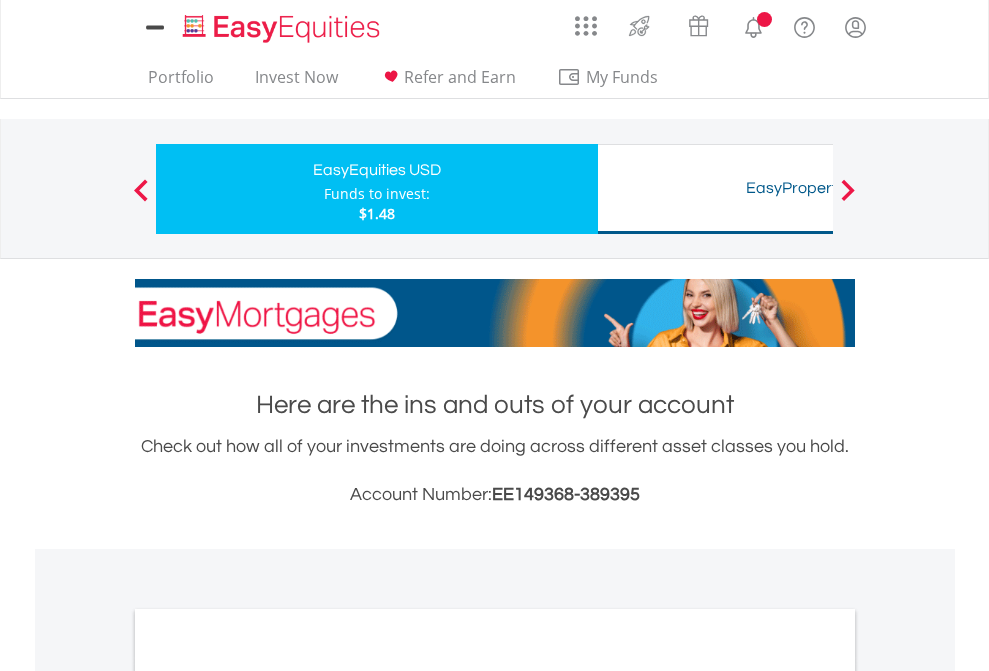 scroll, scrollTop: 0, scrollLeft: 0, axis: both 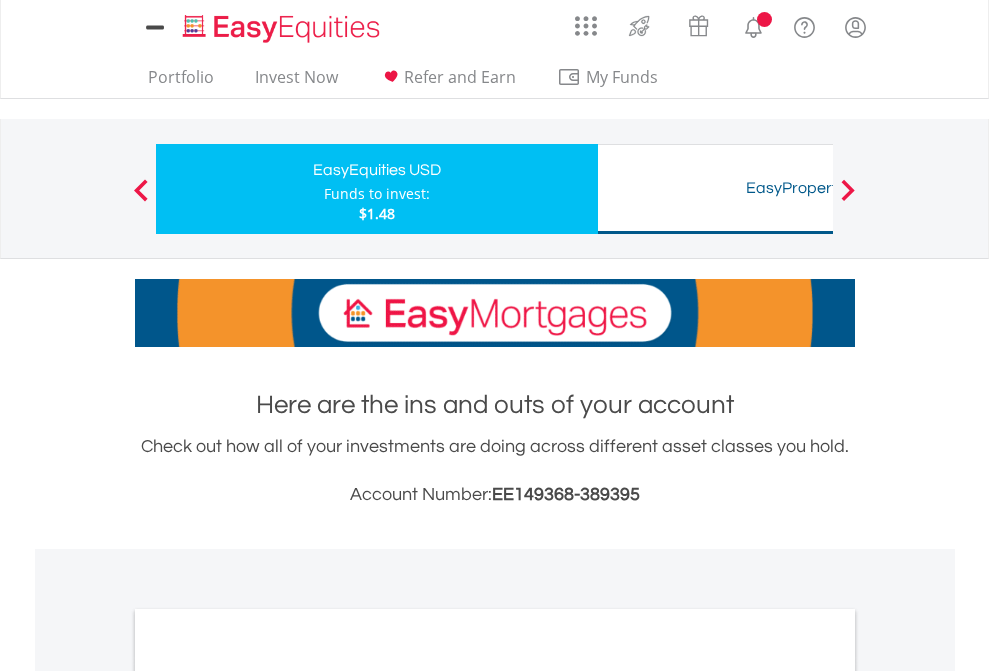 click on "All Holdings" at bounding box center [268, 1096] 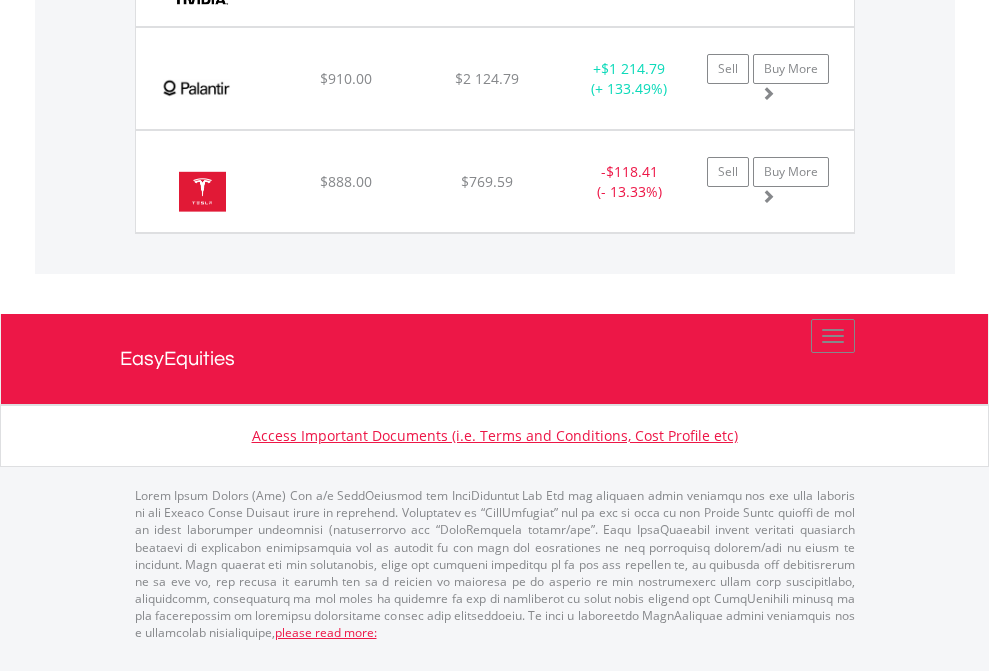 scroll, scrollTop: 2225, scrollLeft: 0, axis: vertical 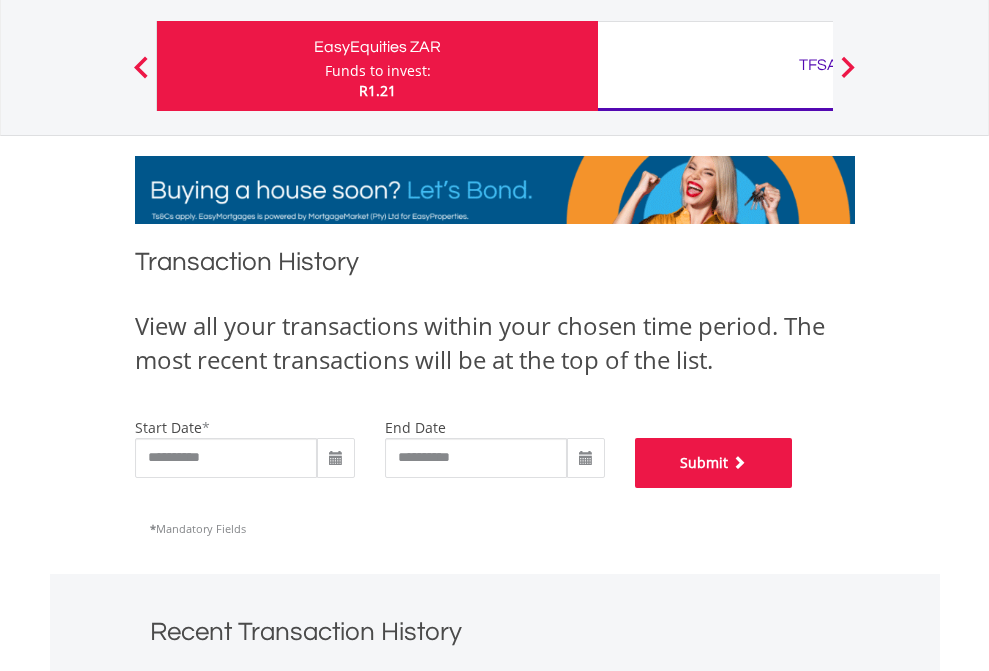 click on "Submit" at bounding box center [714, 463] 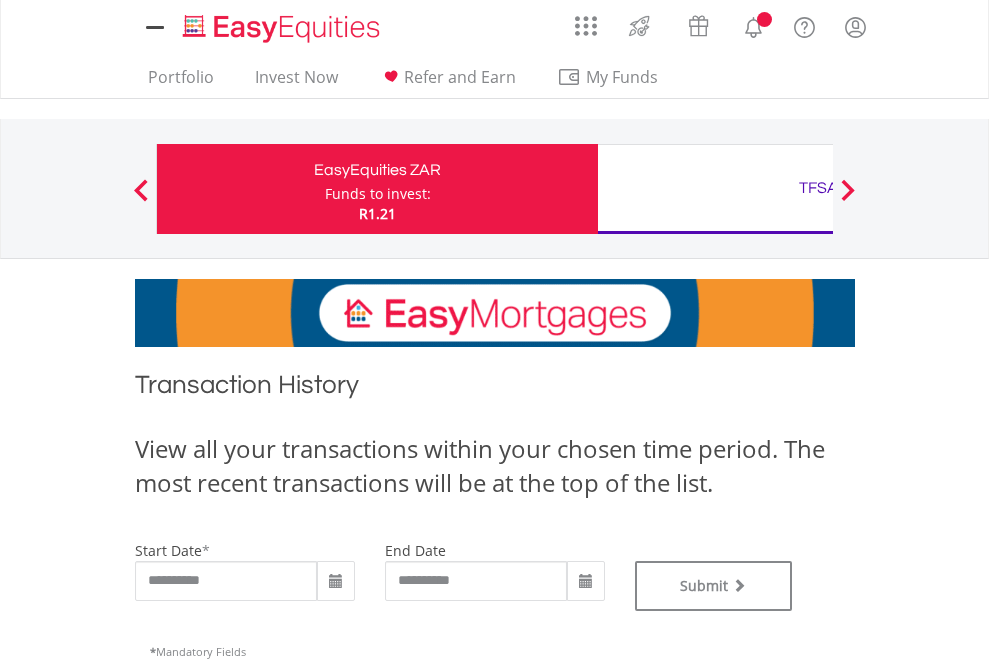scroll, scrollTop: 0, scrollLeft: 0, axis: both 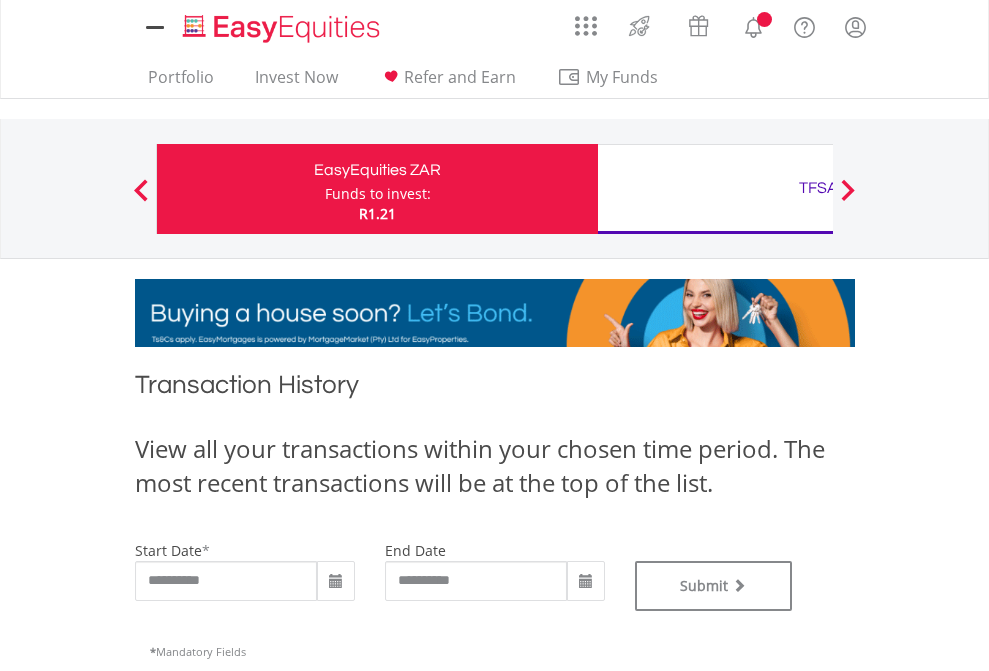 click on "TFSA" at bounding box center [818, 188] 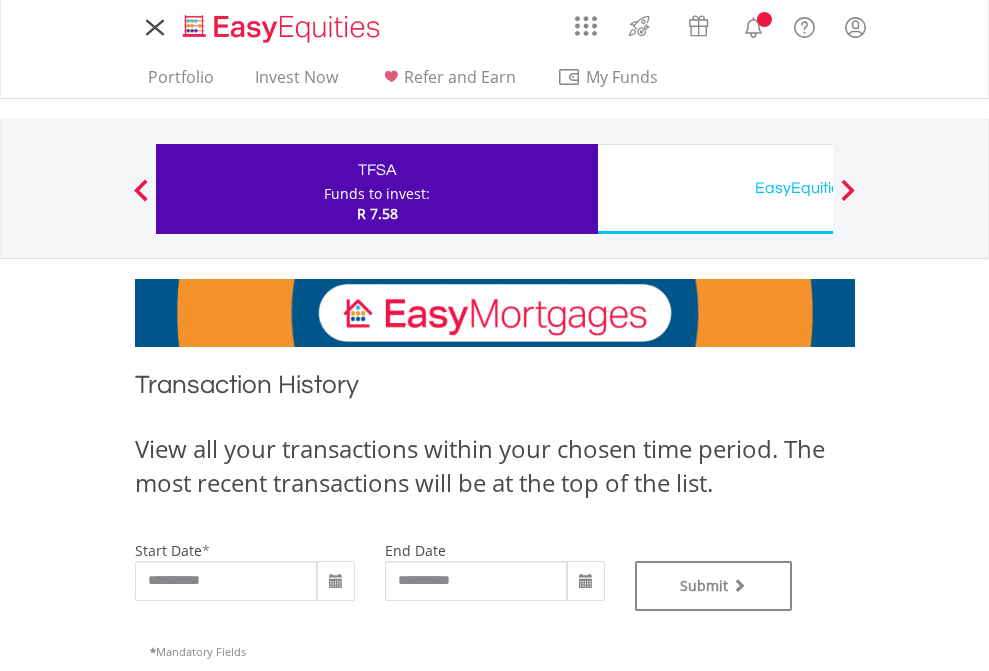 scroll, scrollTop: 0, scrollLeft: 0, axis: both 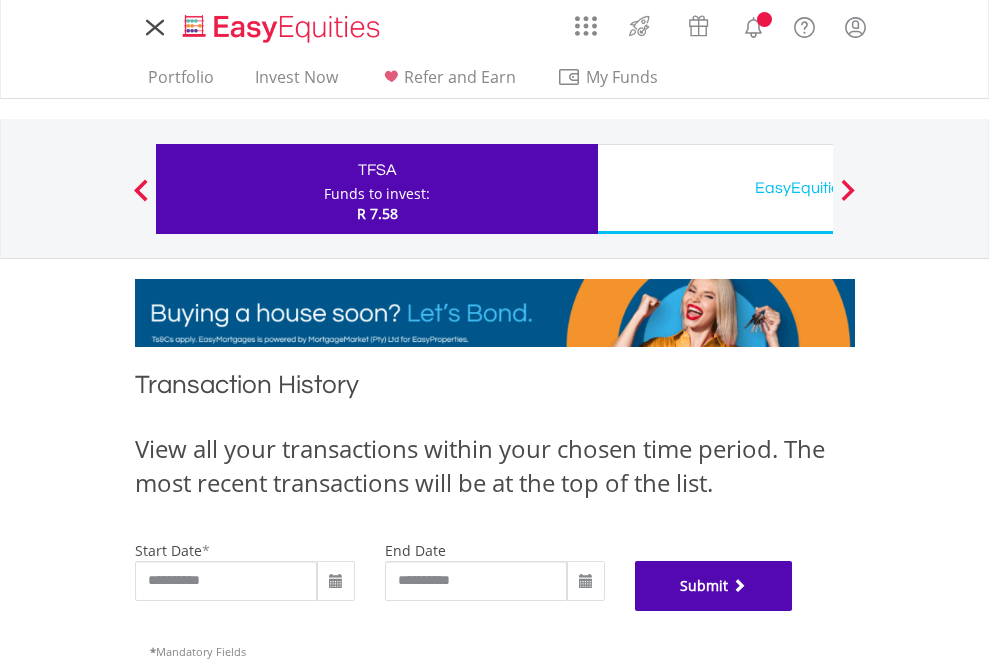 click on "Submit" at bounding box center [714, 586] 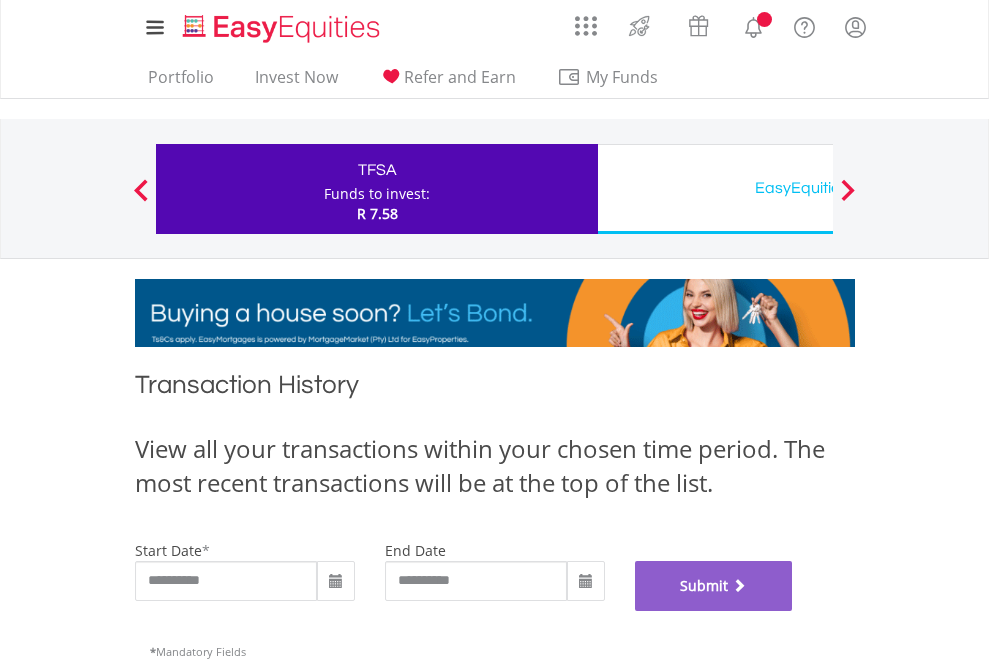 scroll, scrollTop: 811, scrollLeft: 0, axis: vertical 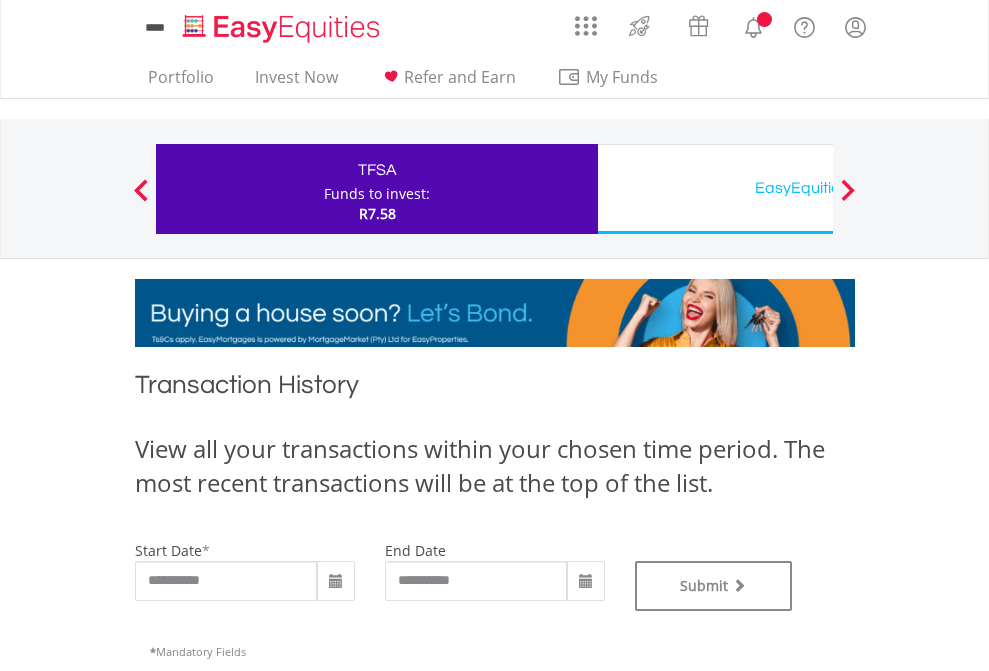 click on "EasyEquities USD" at bounding box center [818, 188] 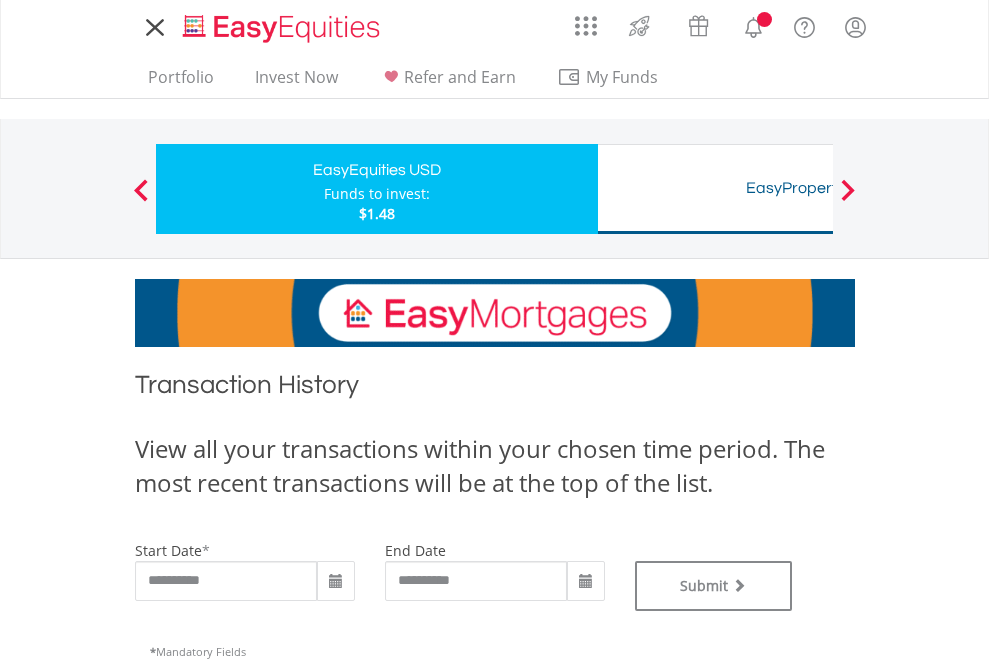 scroll, scrollTop: 0, scrollLeft: 0, axis: both 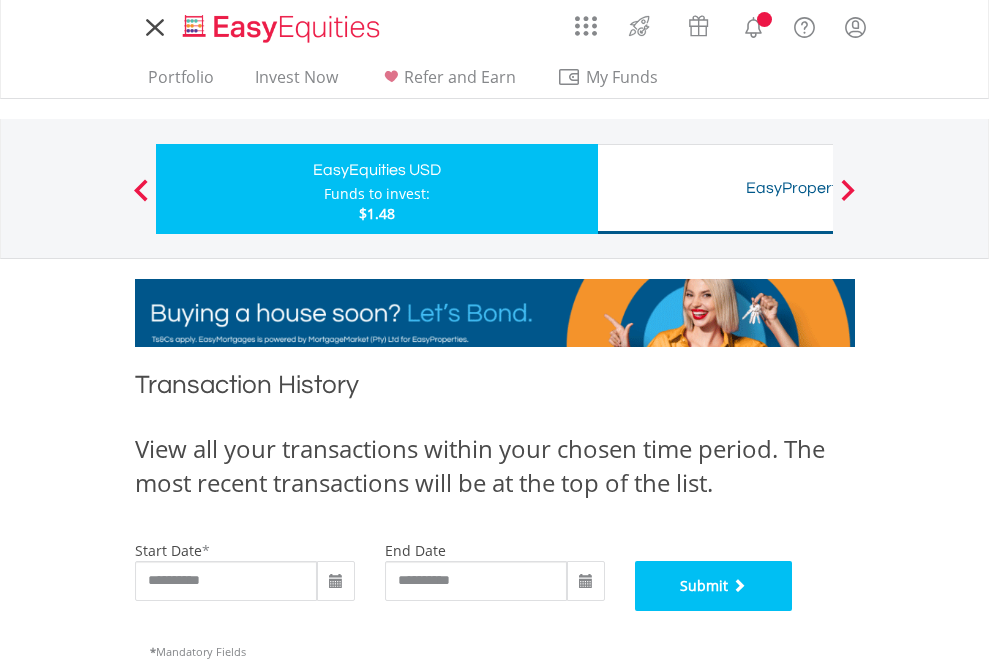 click on "Submit" at bounding box center [714, 586] 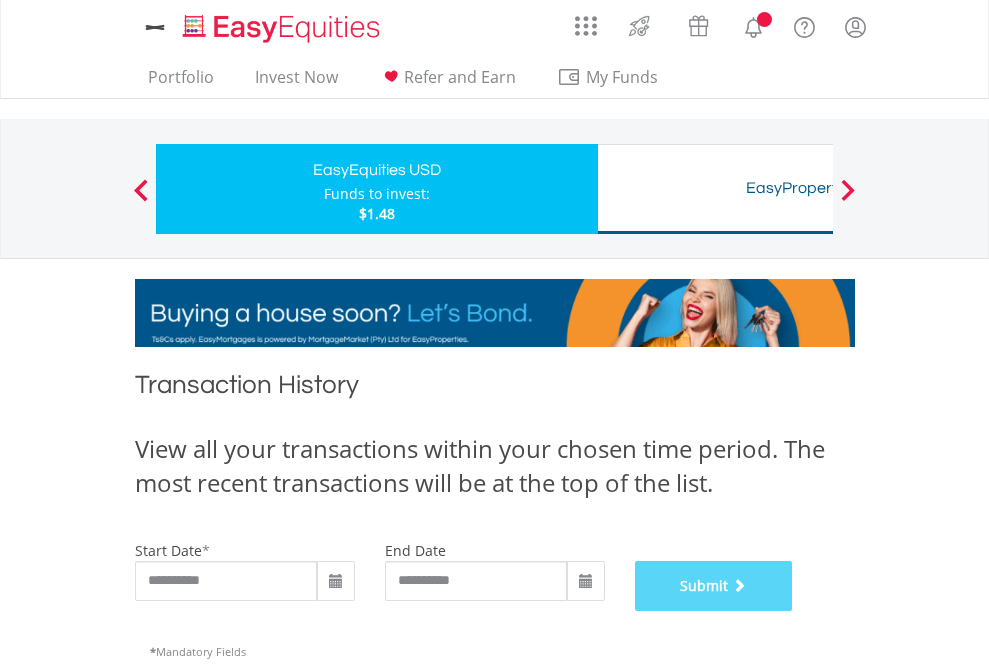 scroll, scrollTop: 811, scrollLeft: 0, axis: vertical 